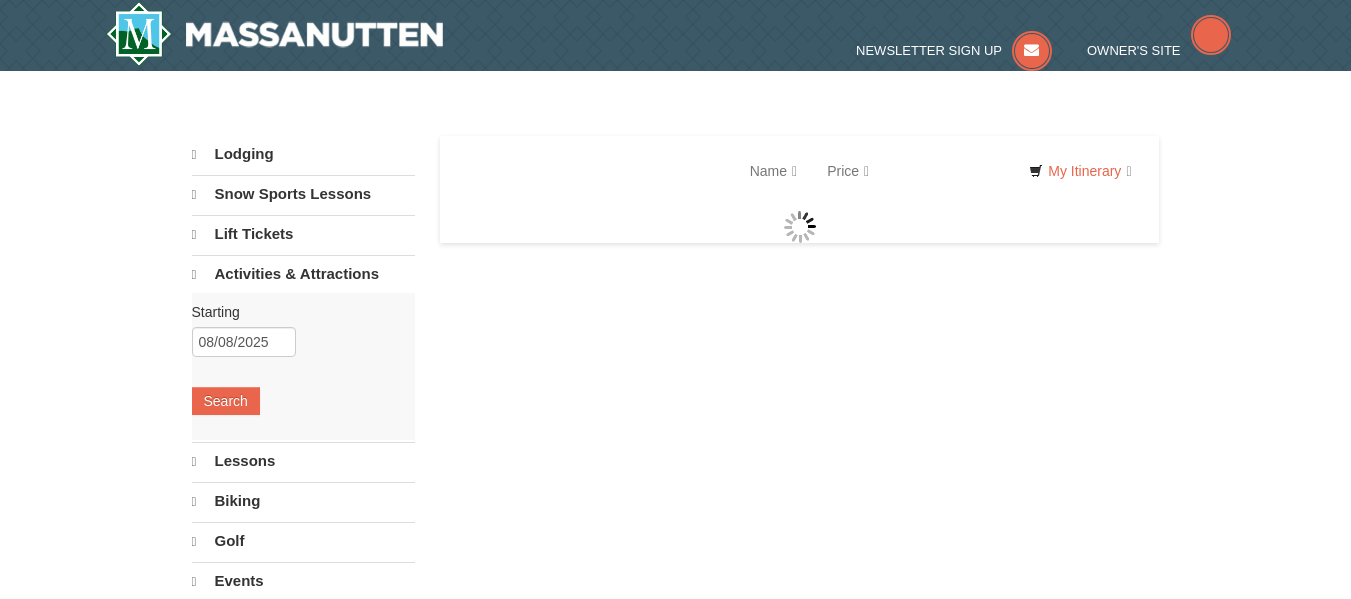 scroll, scrollTop: 0, scrollLeft: 0, axis: both 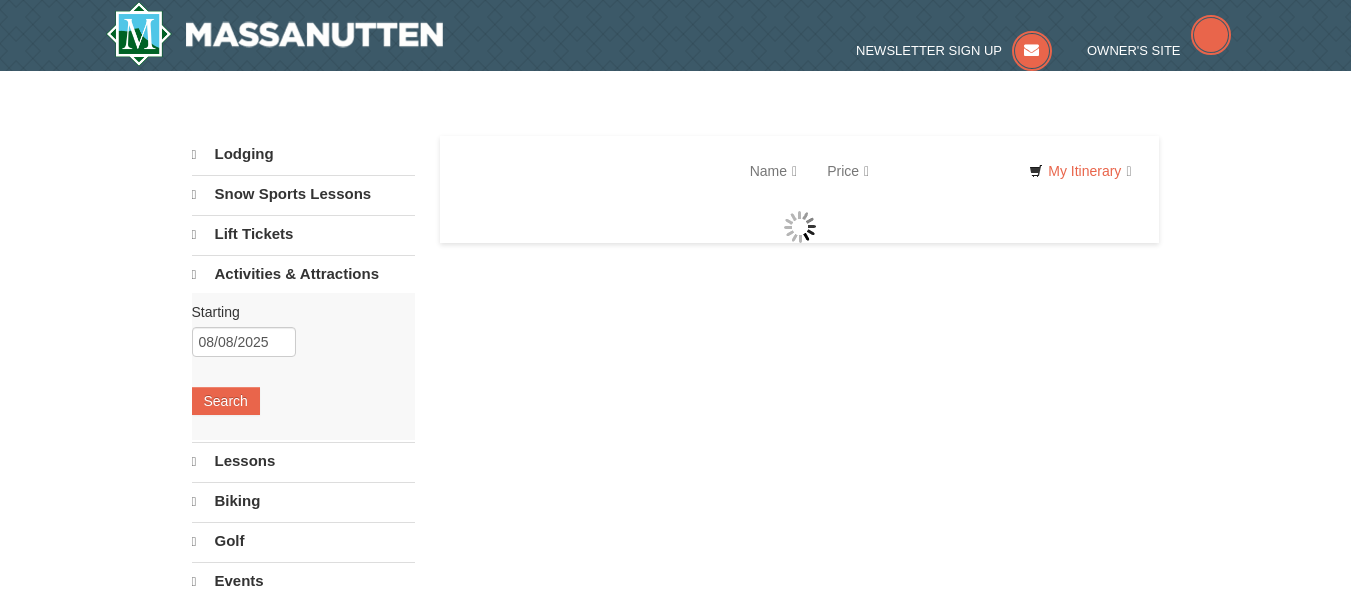 select on "8" 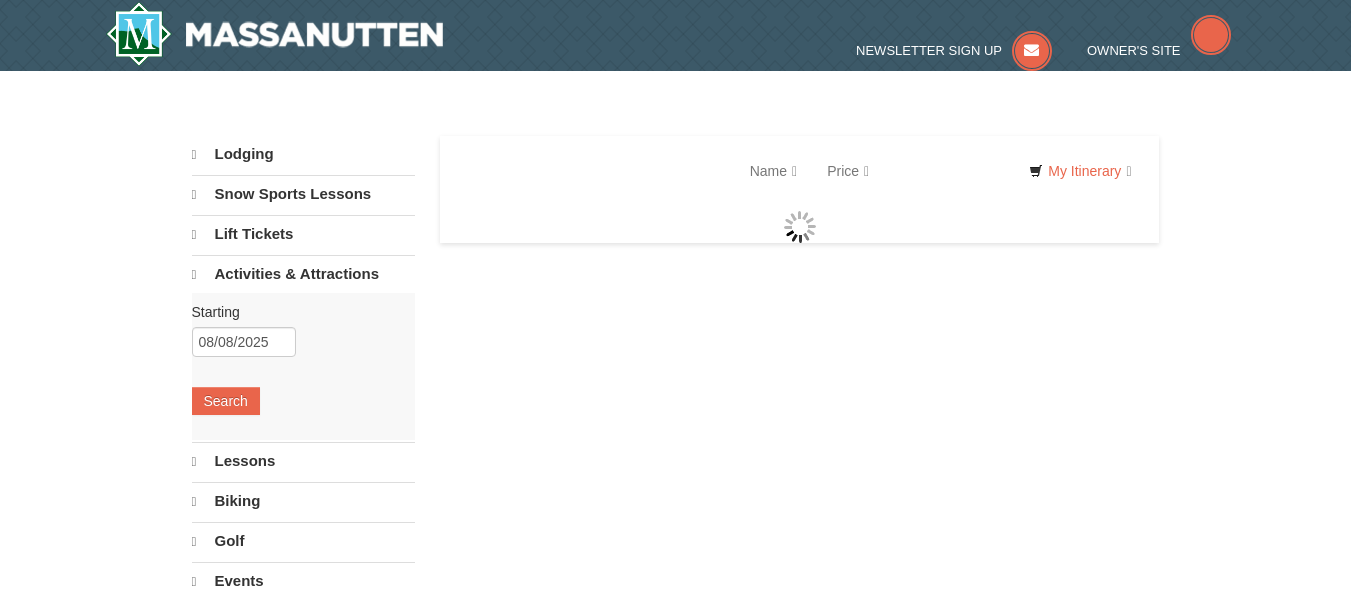 select on "8" 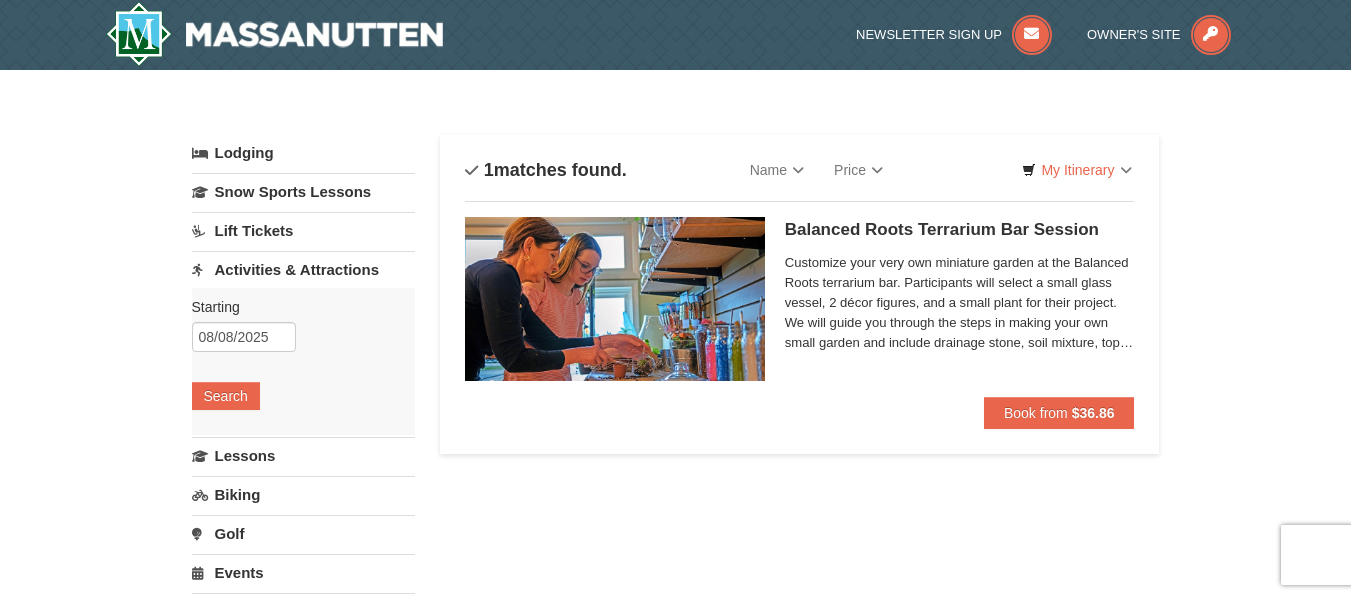 scroll, scrollTop: 0, scrollLeft: 0, axis: both 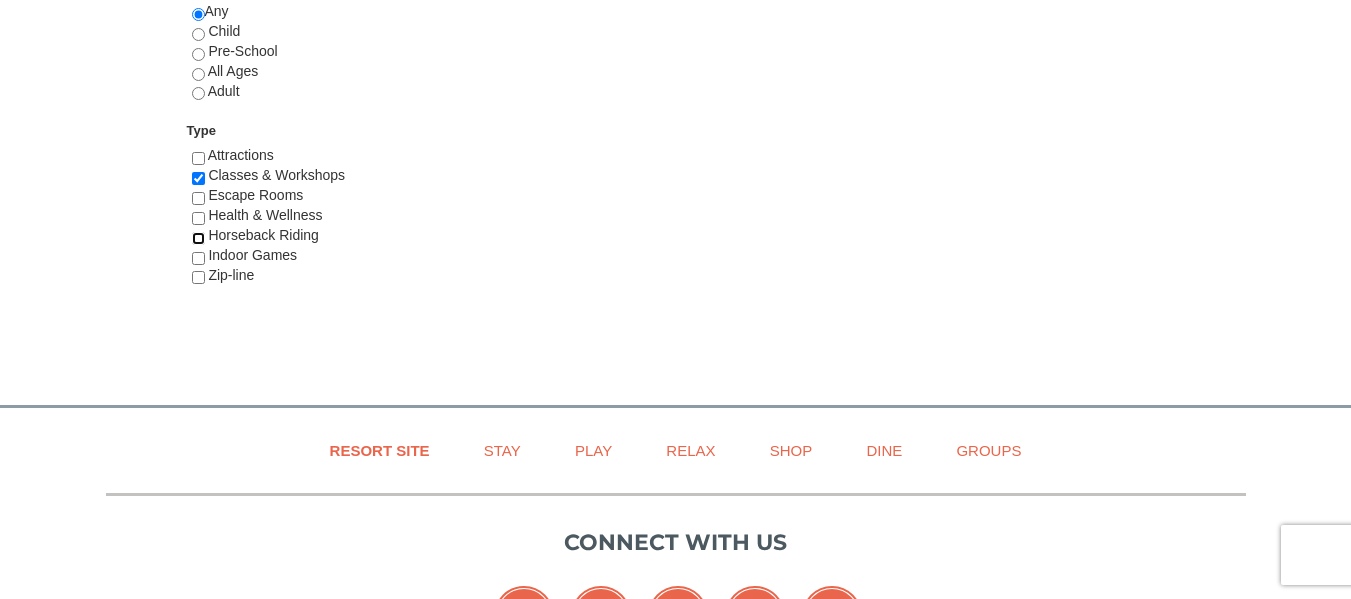 click at bounding box center (198, 238) 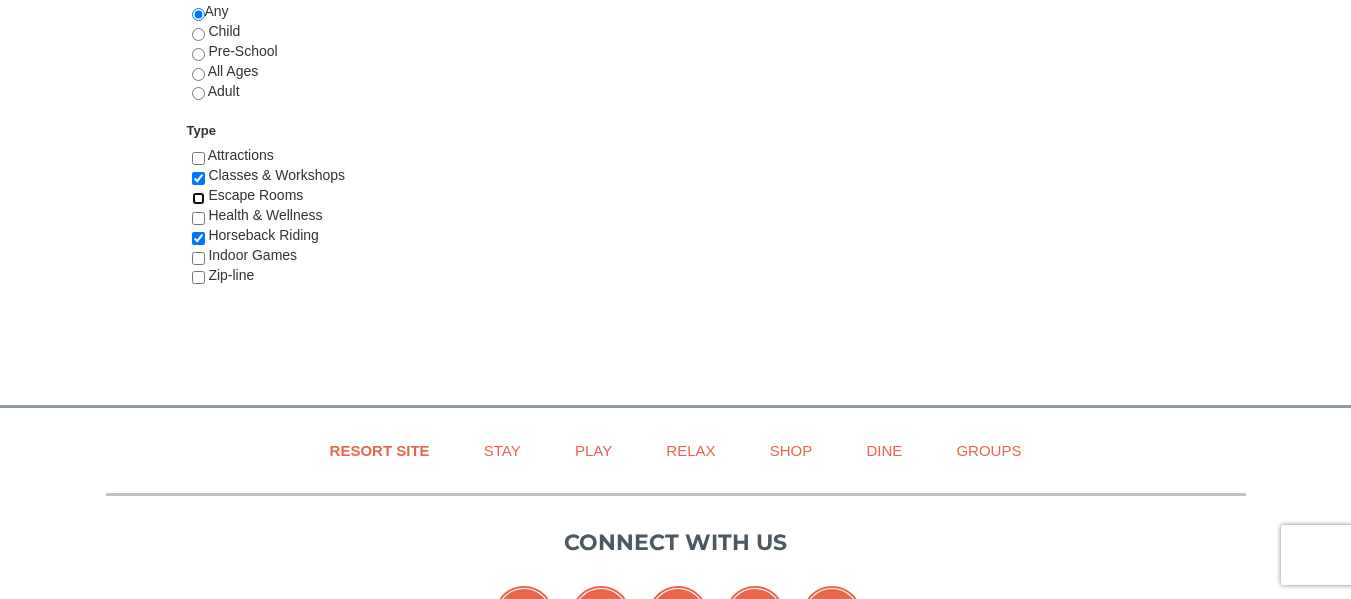 click at bounding box center [198, 198] 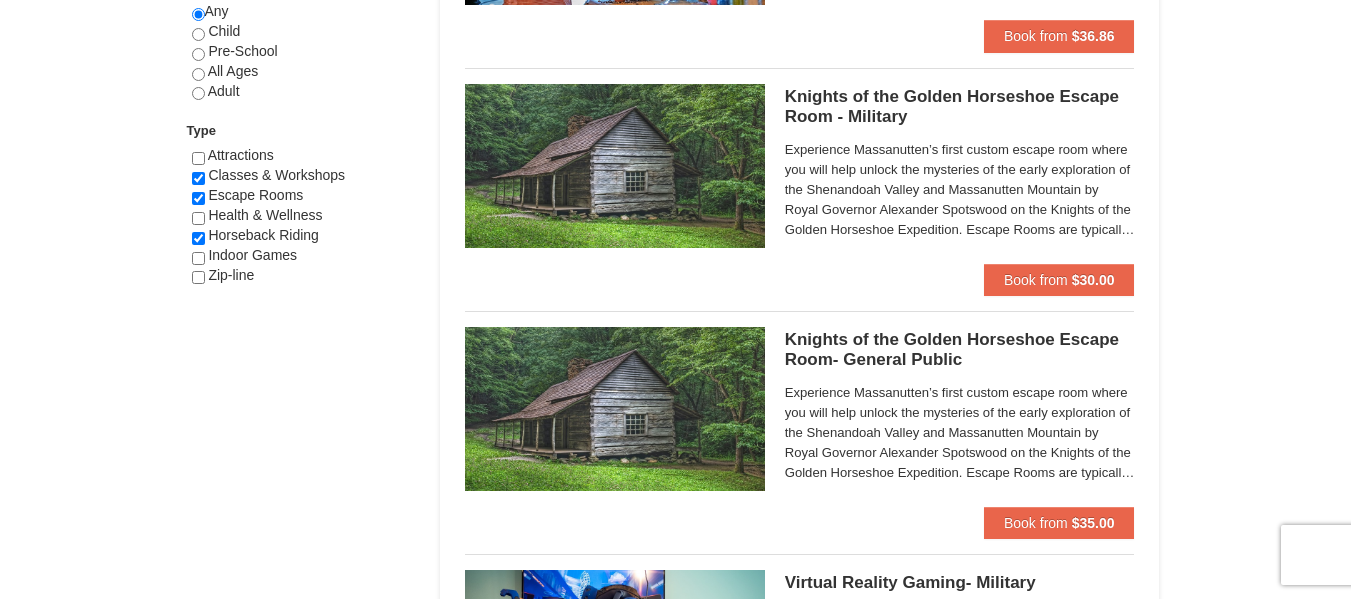 click on "Indoor Games" at bounding box center (303, 256) 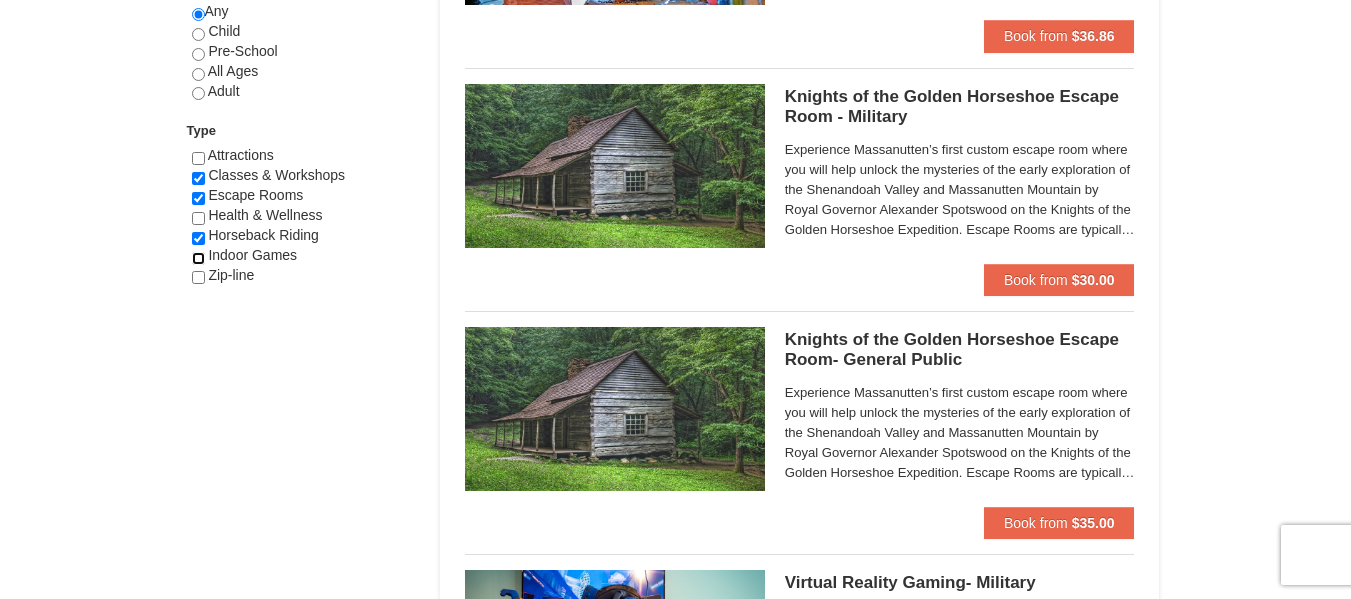 click at bounding box center (198, 258) 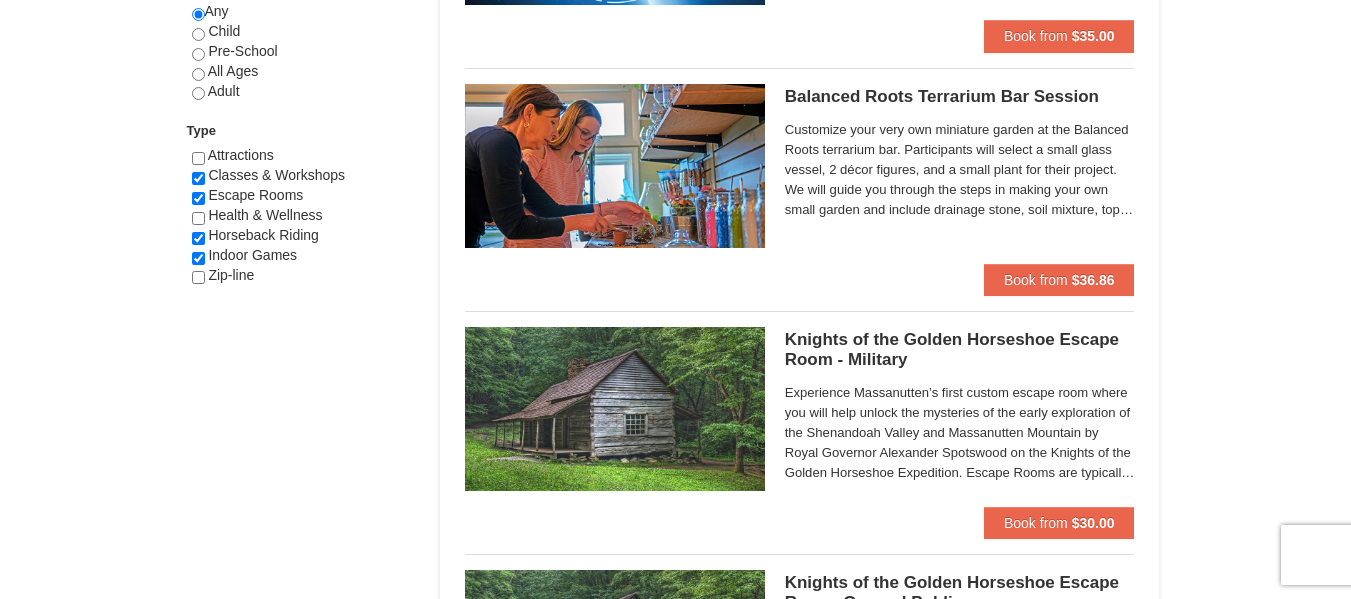 drag, startPoint x: 200, startPoint y: 274, endPoint x: 174, endPoint y: 289, distance: 30.016663 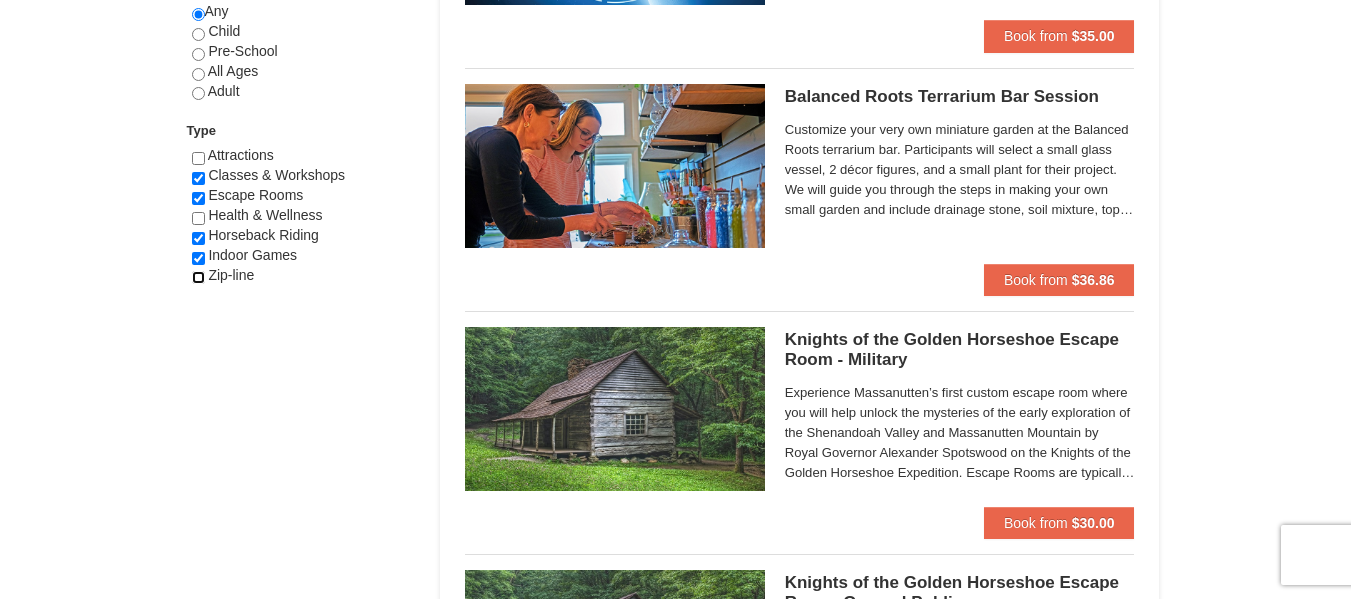 click at bounding box center [198, 277] 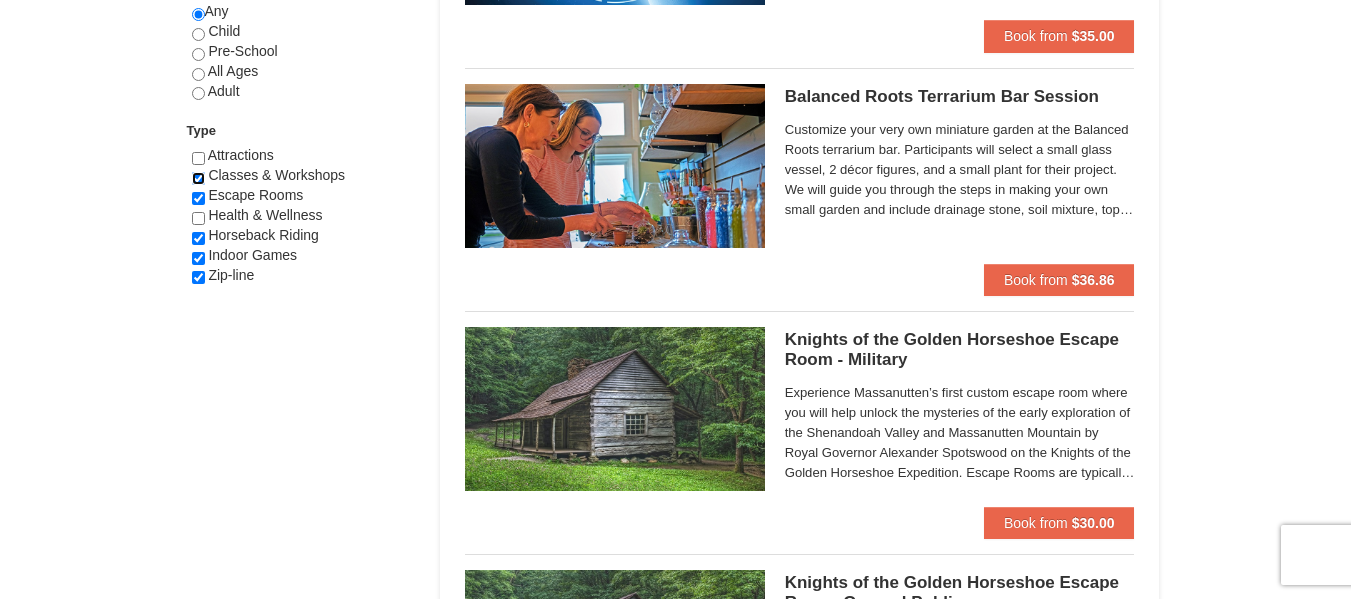 click at bounding box center (198, 178) 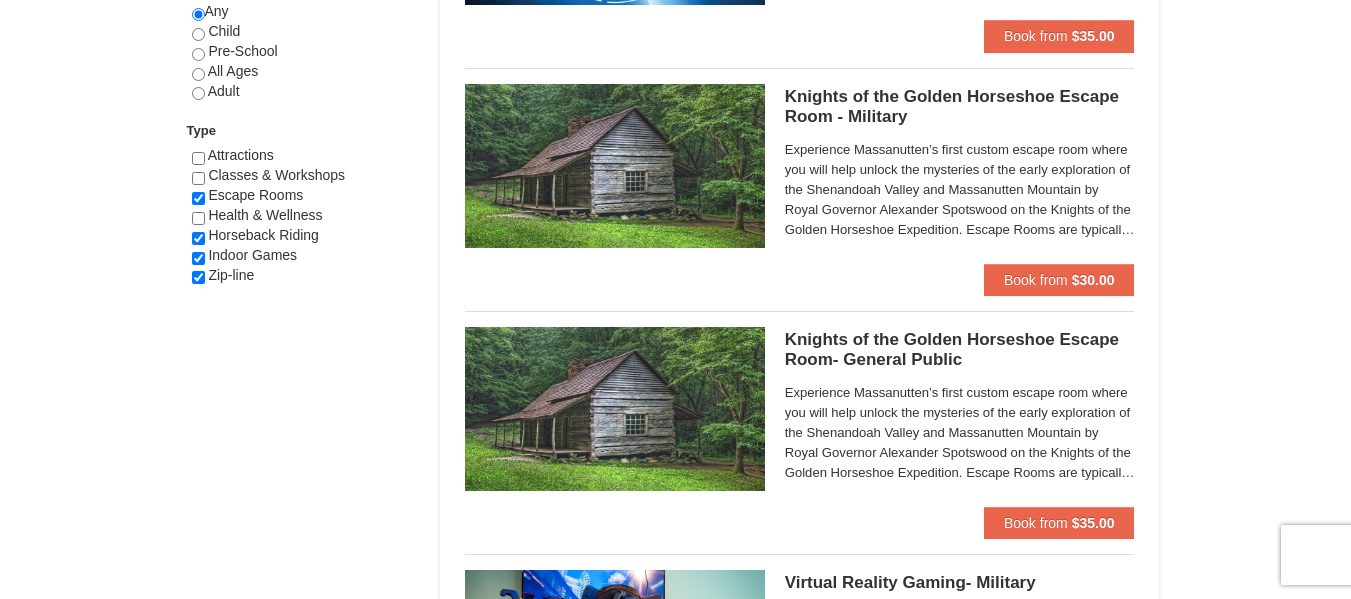 click on "Experience Massanutten’s first custom escape room where you will help unlock the mysteries of the early exploration of the Shenandoah Valley and Massanutten Mountain by Royal Governor Alexander Spotswood on the Knights of the Golden Horseshoe Expedition.
Escape Rooms are typically a social/group activity. By purchasing online, you agree that you understand you may be paired with other groups during your selected session time. If you would like to have a private event, please call us at [PHONE] to check availability. Parties with children under 13 must book via phone and reserve the entire room." at bounding box center [960, 190] 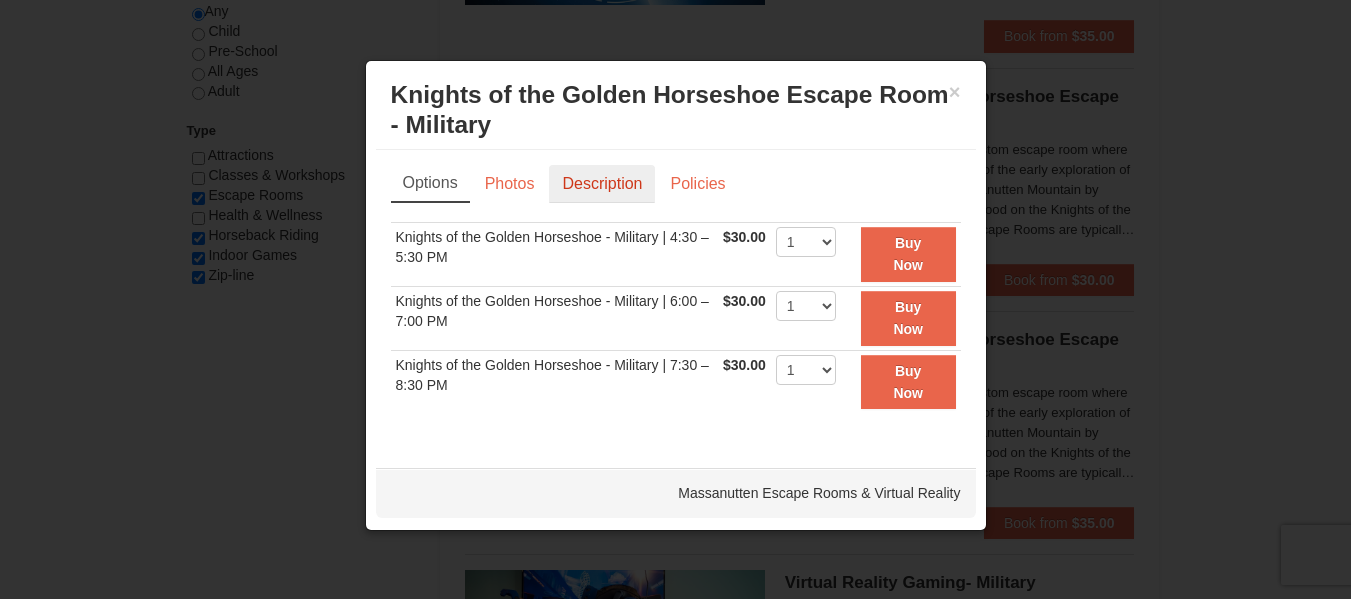 click on "Description" at bounding box center [602, 184] 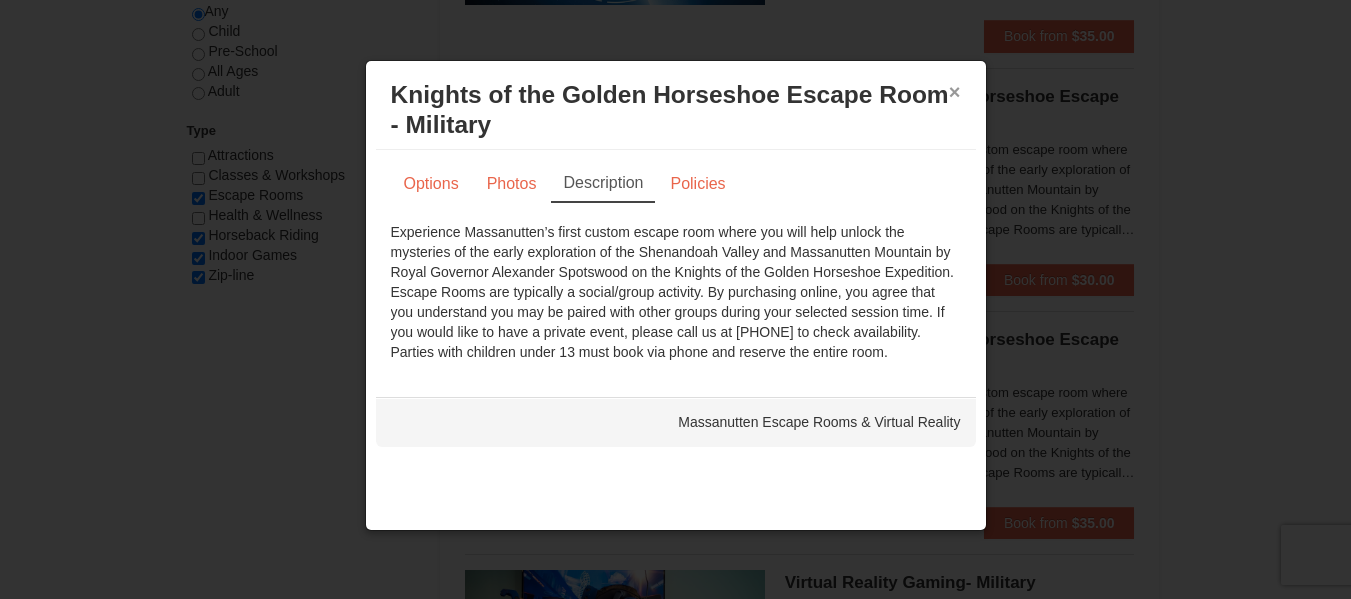 click on "×" at bounding box center (955, 92) 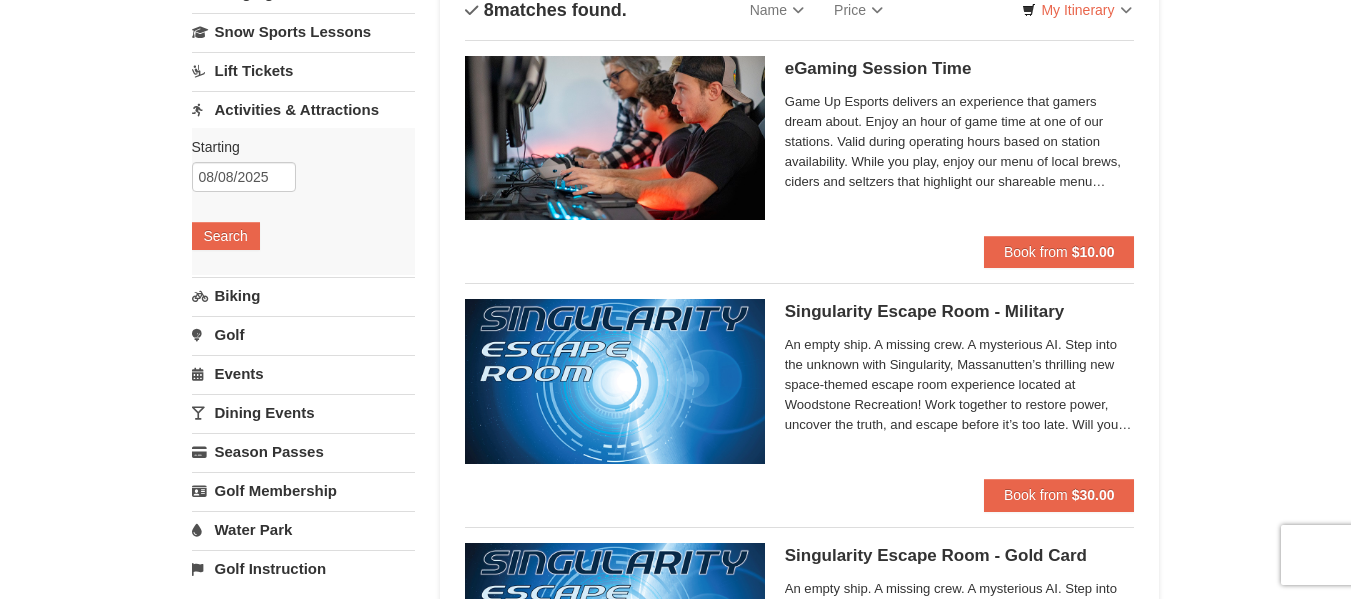 scroll, scrollTop: 0, scrollLeft: 0, axis: both 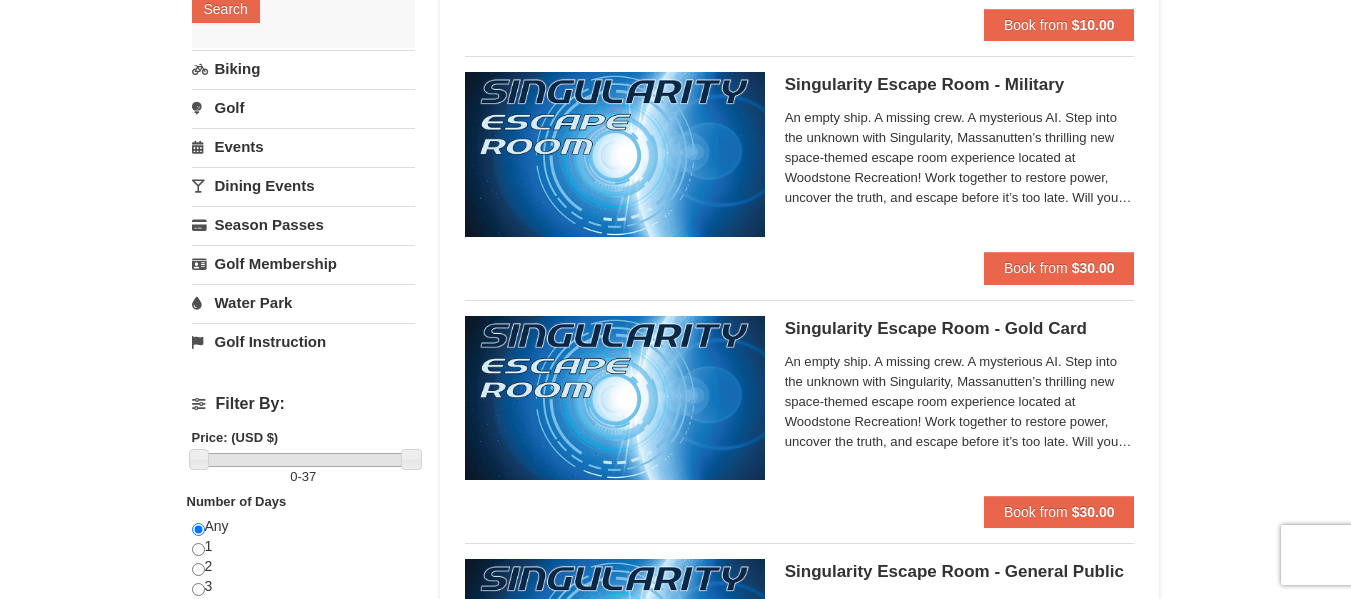 click on "An empty ship. A missing crew. A mysterious AI. Step into the unknown with Singularity, Massanutten’s thrilling new space-themed escape room experience located at Woodstone Recreation! Work together to restore power, uncover the truth, and escape before it’s too late. Will you solve the mystery—or become part of it?
Escape Rooms are typically a social/group activity. By purchasing online, you agree that you understand you may be paired with other groups during your selected session time. If you would like to have a private event, please call us at [PHONE] to check availability. Parties with children under 13 must book via phone and reserve the entire room. Singularity also has physical requirements, including being able to stoop down for a short period of time as well as brief overhead reaching. If a group has difficulty doing either of these activities, please ask our Gamemaster for assistance." at bounding box center [960, 402] 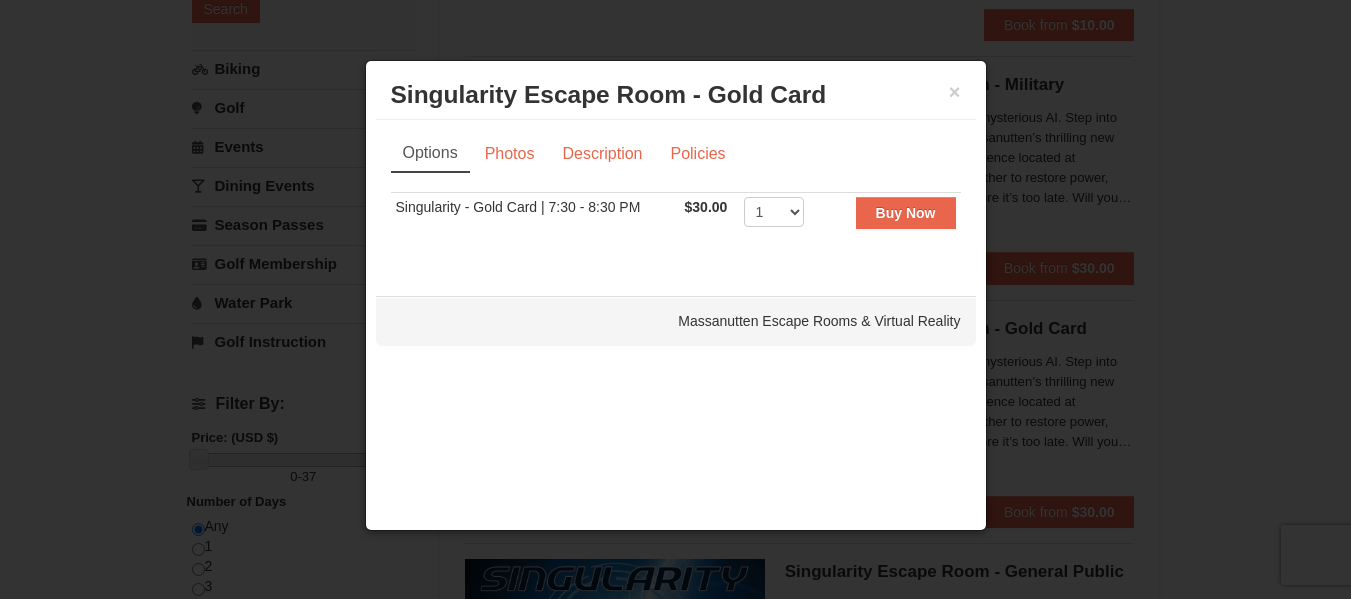 click on "×
Singularity Escape Room - Gold Card  Massanutten Escape Rooms & Virtual Reality" at bounding box center (676, 95) 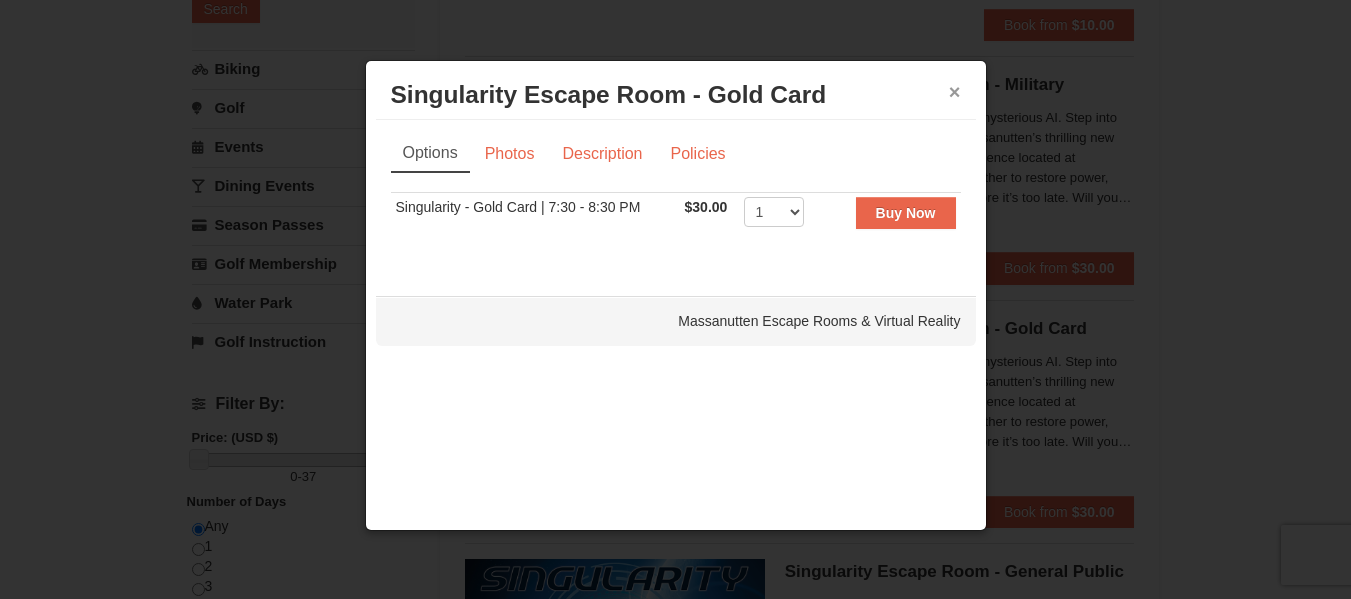 click on "×" at bounding box center [955, 92] 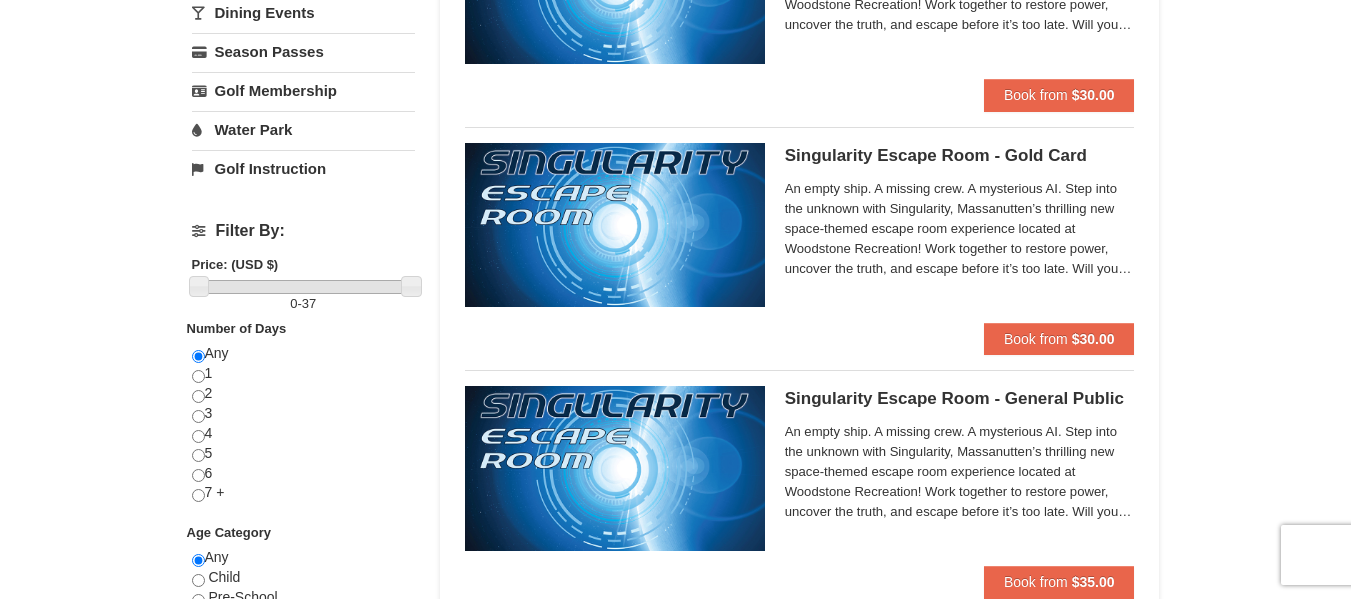 scroll, scrollTop: 654, scrollLeft: 0, axis: vertical 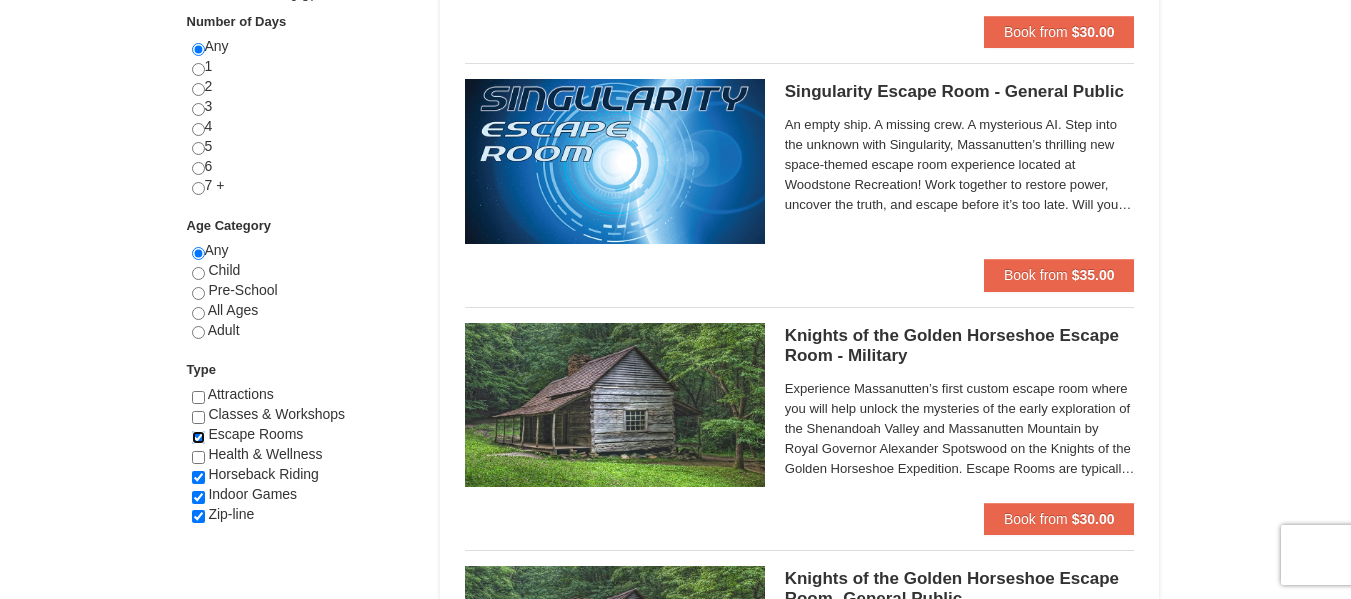 click at bounding box center (198, 437) 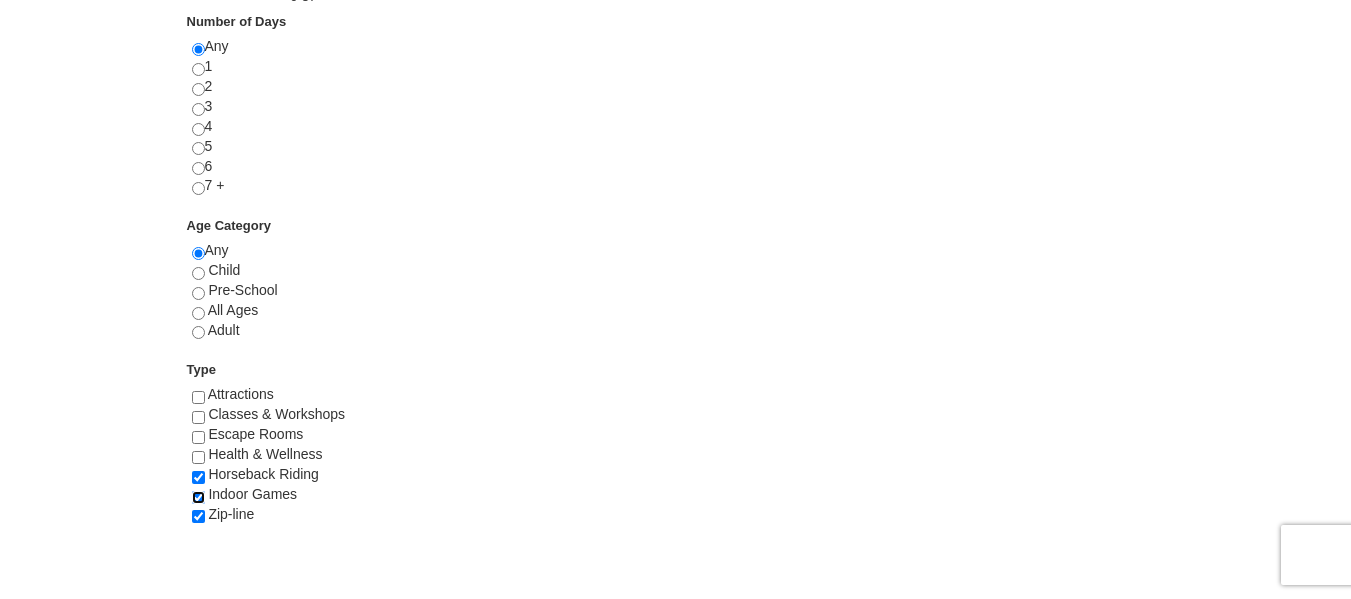 click at bounding box center [198, 497] 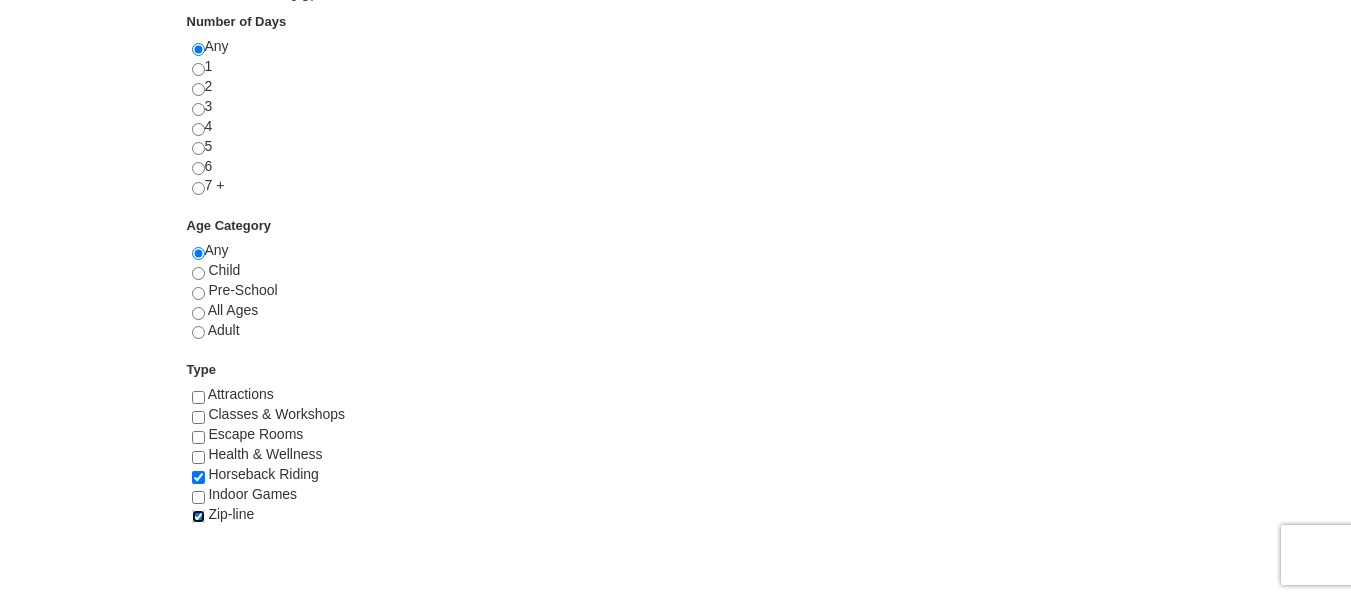click at bounding box center (198, 516) 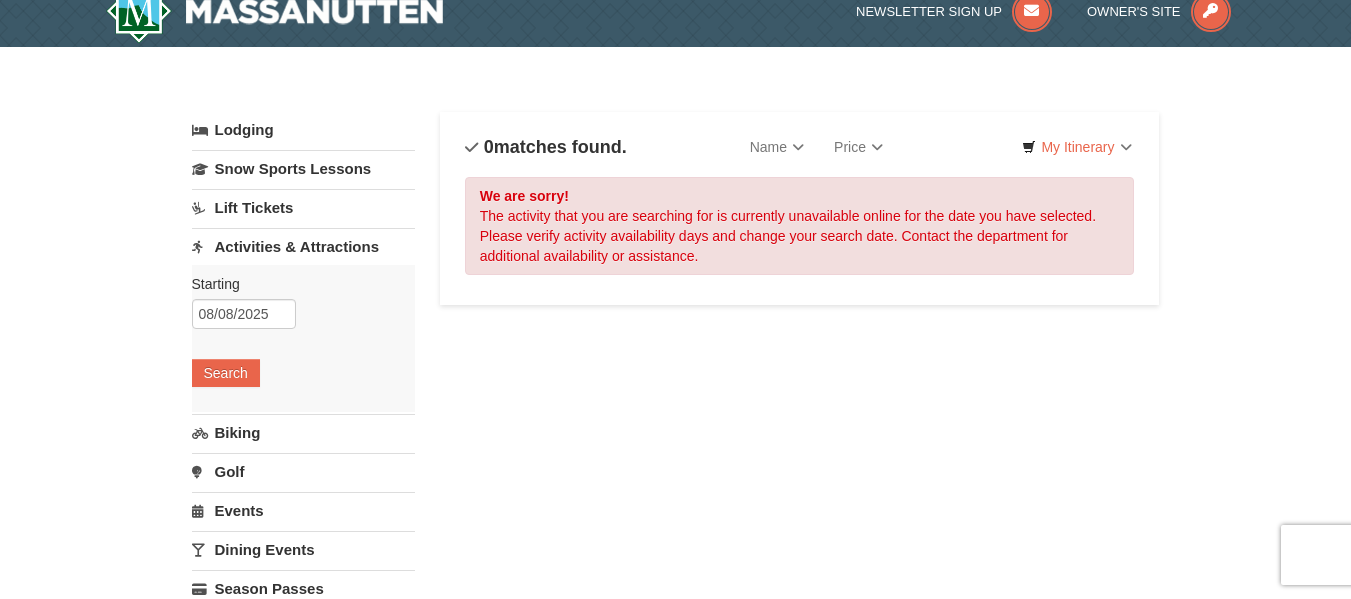 scroll, scrollTop: 19, scrollLeft: 0, axis: vertical 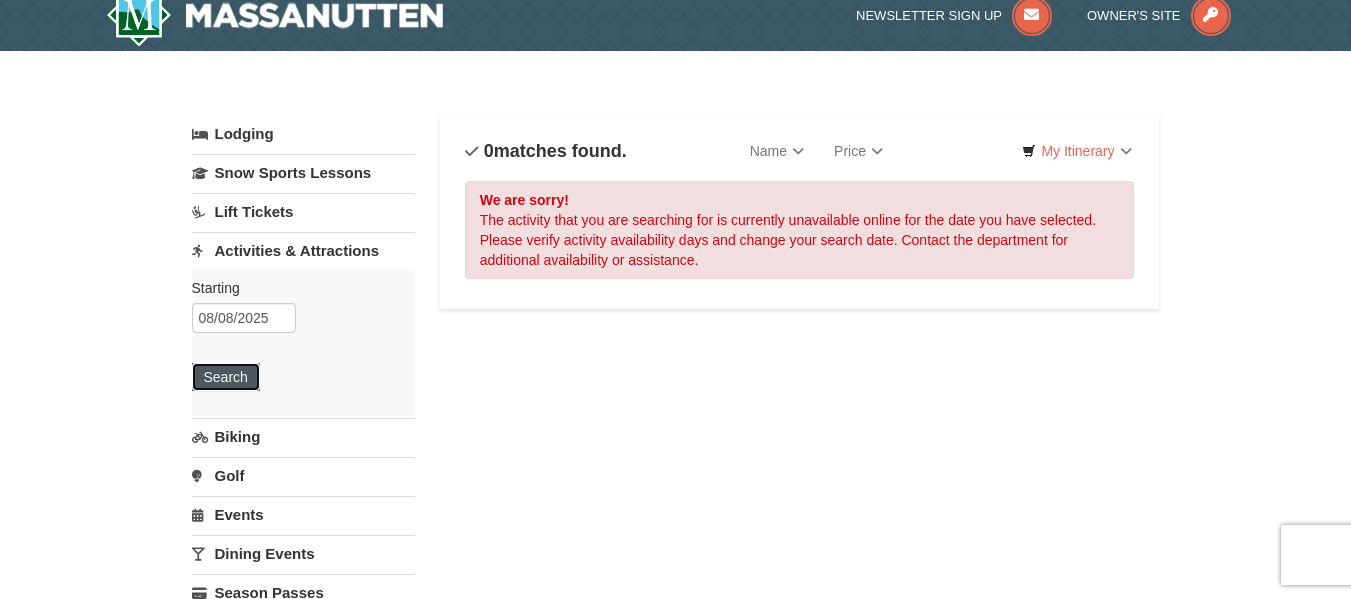 click on "Search" at bounding box center (226, 377) 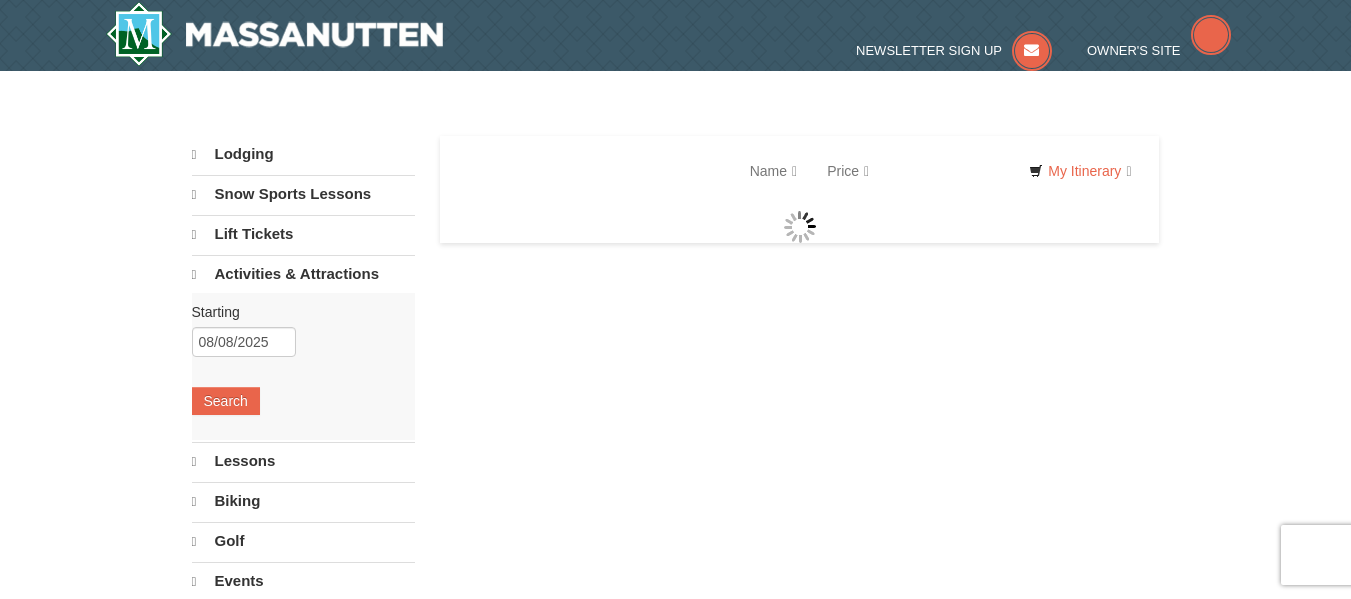 scroll, scrollTop: 0, scrollLeft: 0, axis: both 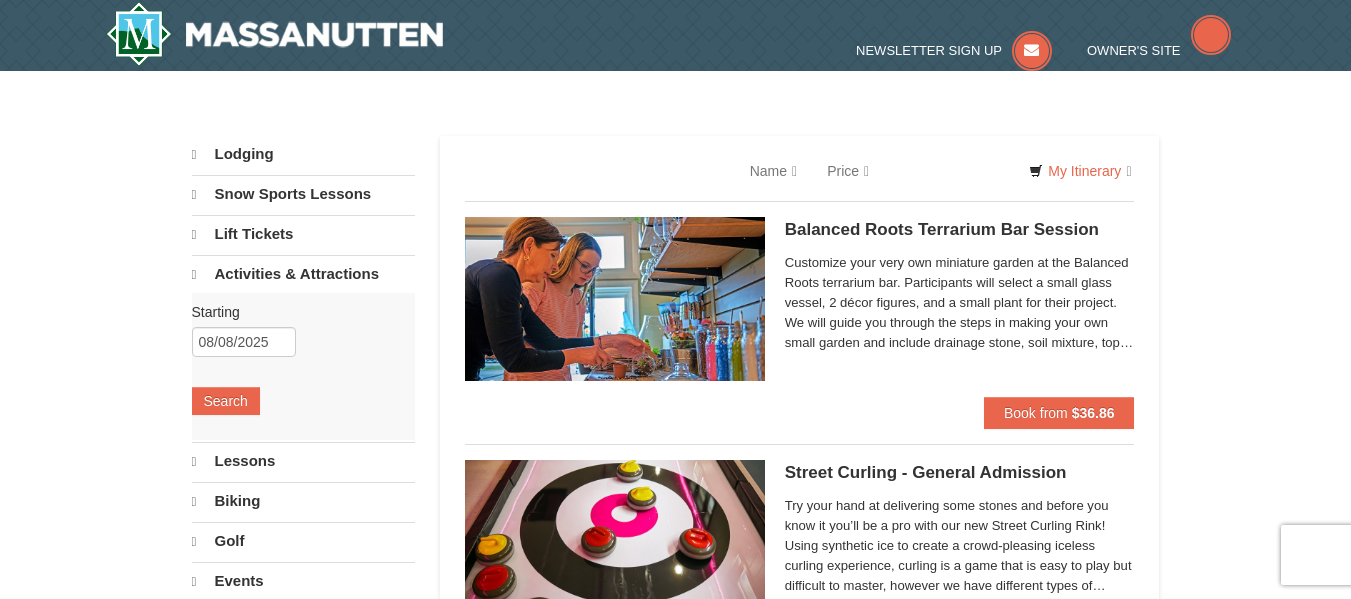 select on "8" 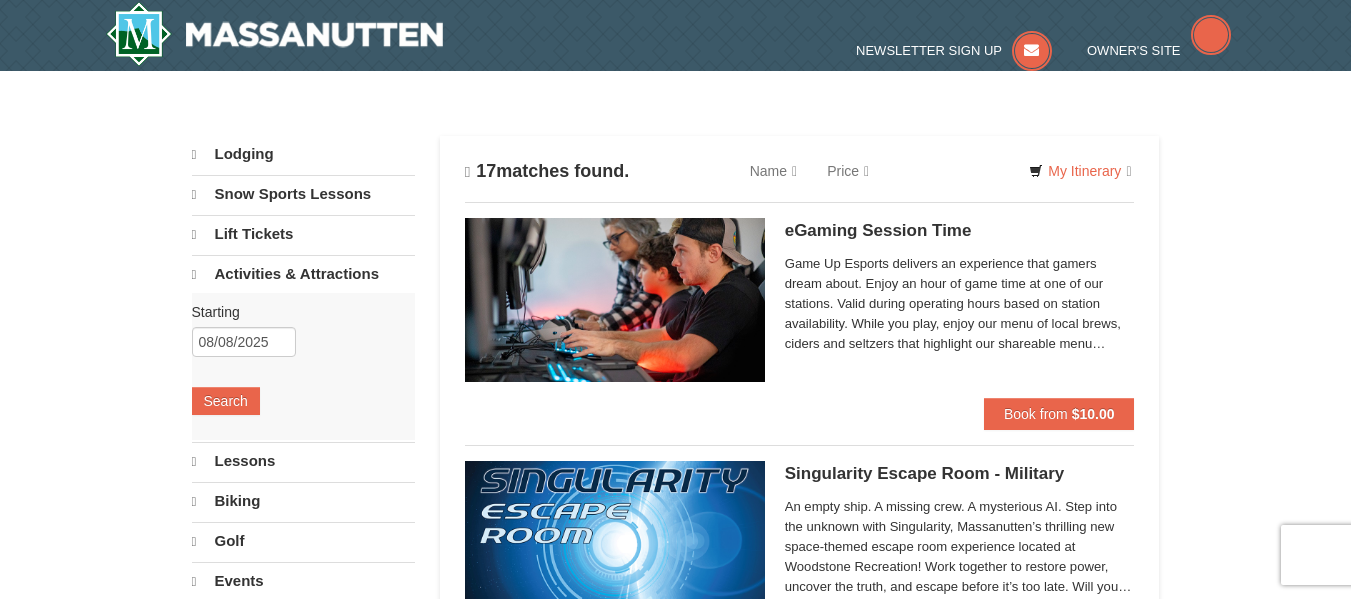select on "8" 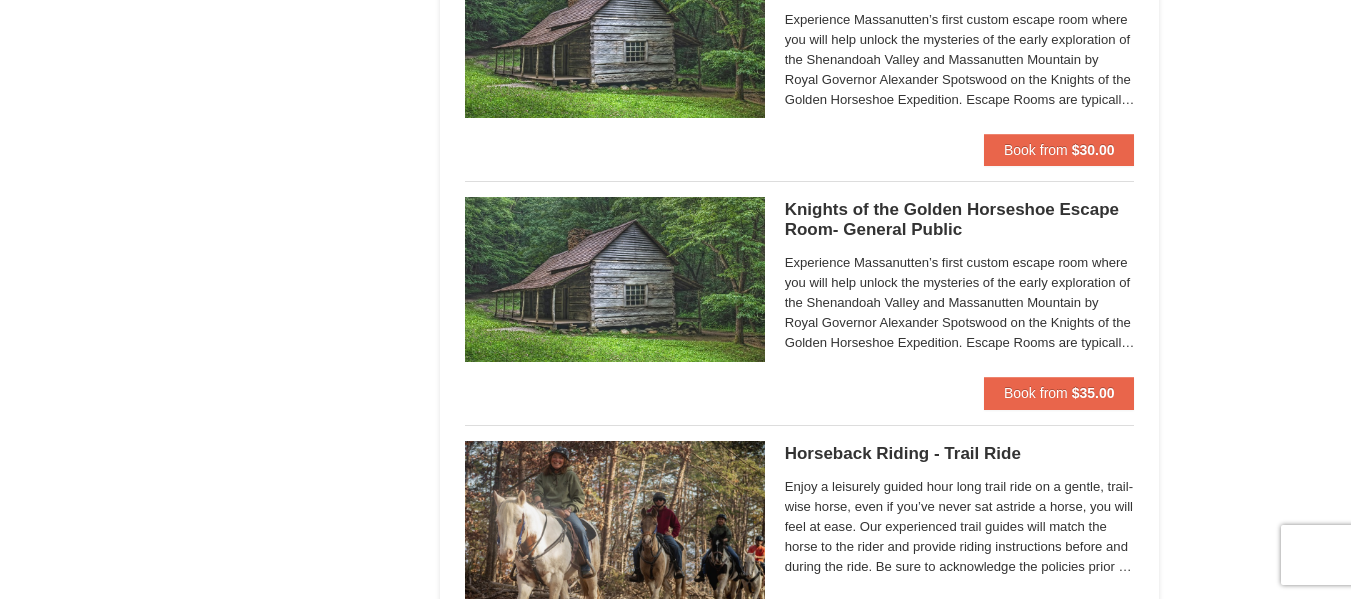 scroll, scrollTop: 1558, scrollLeft: 0, axis: vertical 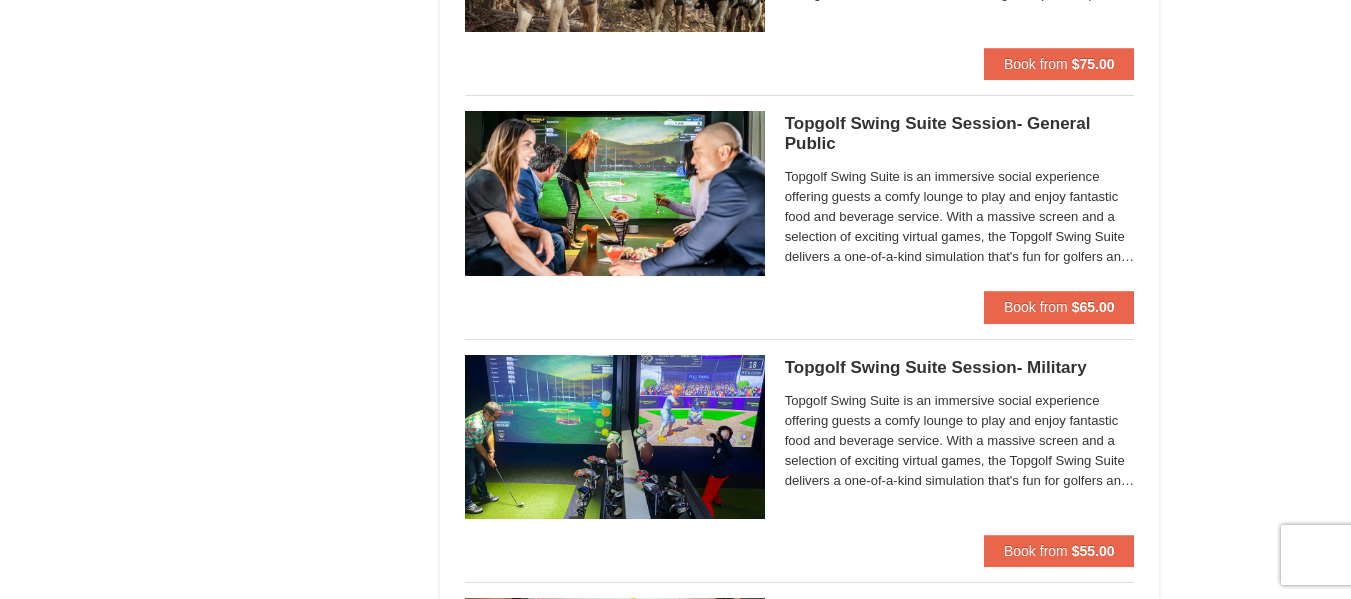 click on "Topgolf Swing Suite is an immersive social experience offering guests a comfy lounge to play and enjoy fantastic food and beverage service. With a massive screen and a selection of exciting virtual games, the Topgolf Swing Suite delivers a one-of-a-kind simulation that's fun for golfers and non-golfers alike. Reservation is for one Topgolf Swing Suite for up to eight people." at bounding box center (960, 217) 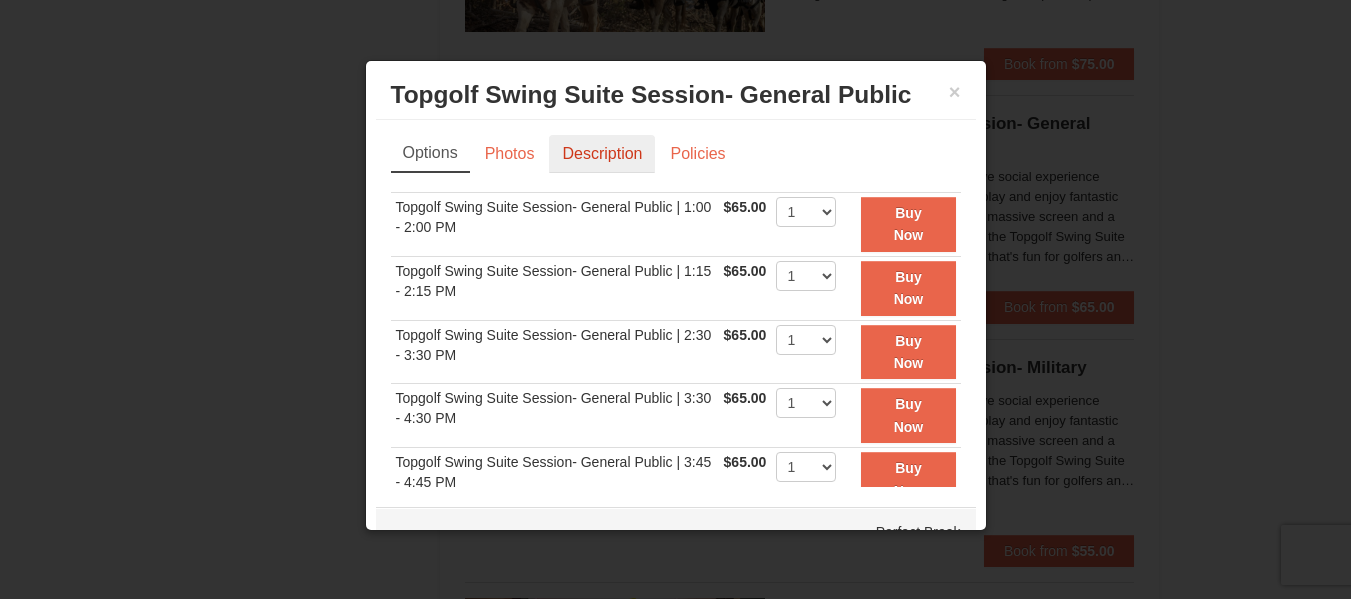 click on "Description" at bounding box center [602, 154] 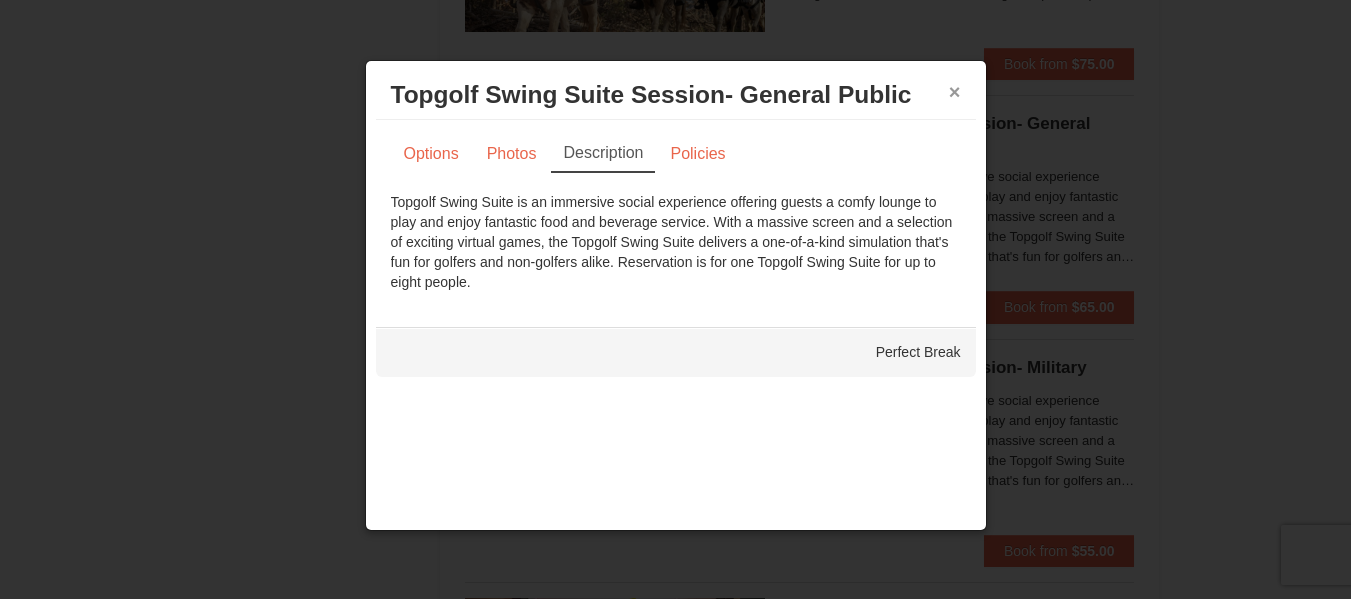 click on "×" at bounding box center [955, 92] 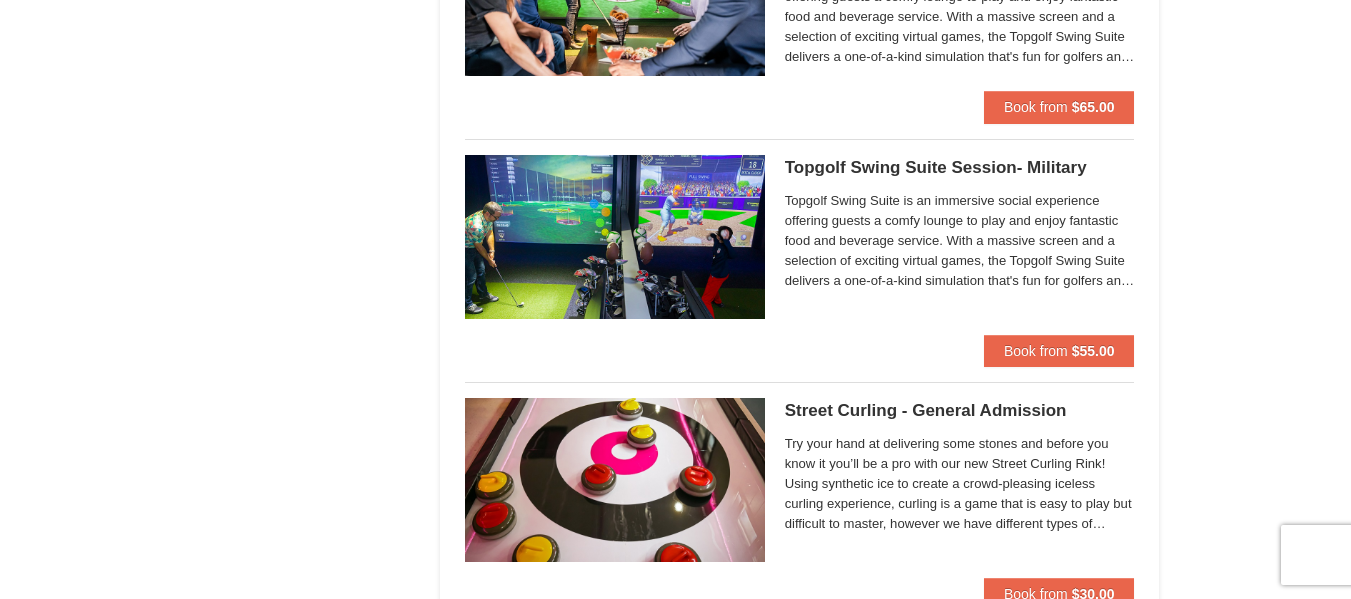 scroll, scrollTop: 2305, scrollLeft: 0, axis: vertical 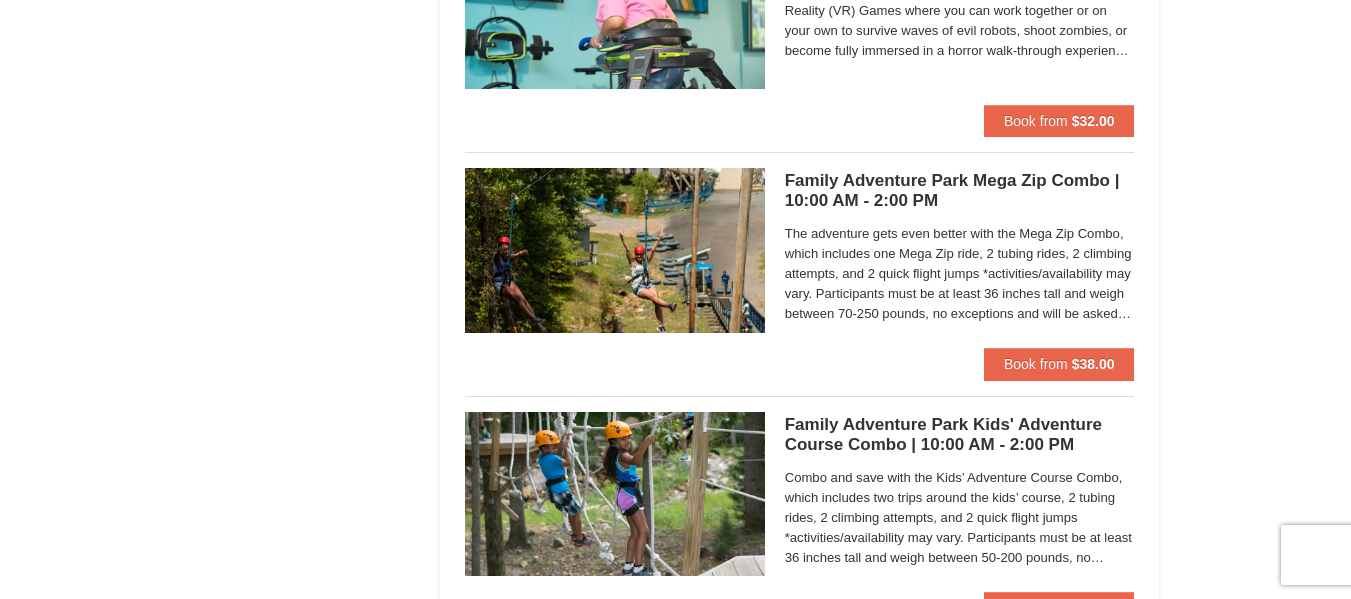 click on "The adventure gets even better with the Mega Zip Combo, which includes one Mega Zip ride, 2 tubing rides, 2 climbing attempts, and 2 quick flight jumps *activities/availability may vary. Participants must be at least 36 inches tall and weigh between 70-250 pounds, no exceptions and will be asked to weigh in to ensure they are within designated weight range. A signed waiver will be required from all participants; minors will need a parent or guardian to complete the waiver. Children 10 and younger need an adult to participate. Closed toed shoes are required." at bounding box center [960, 274] 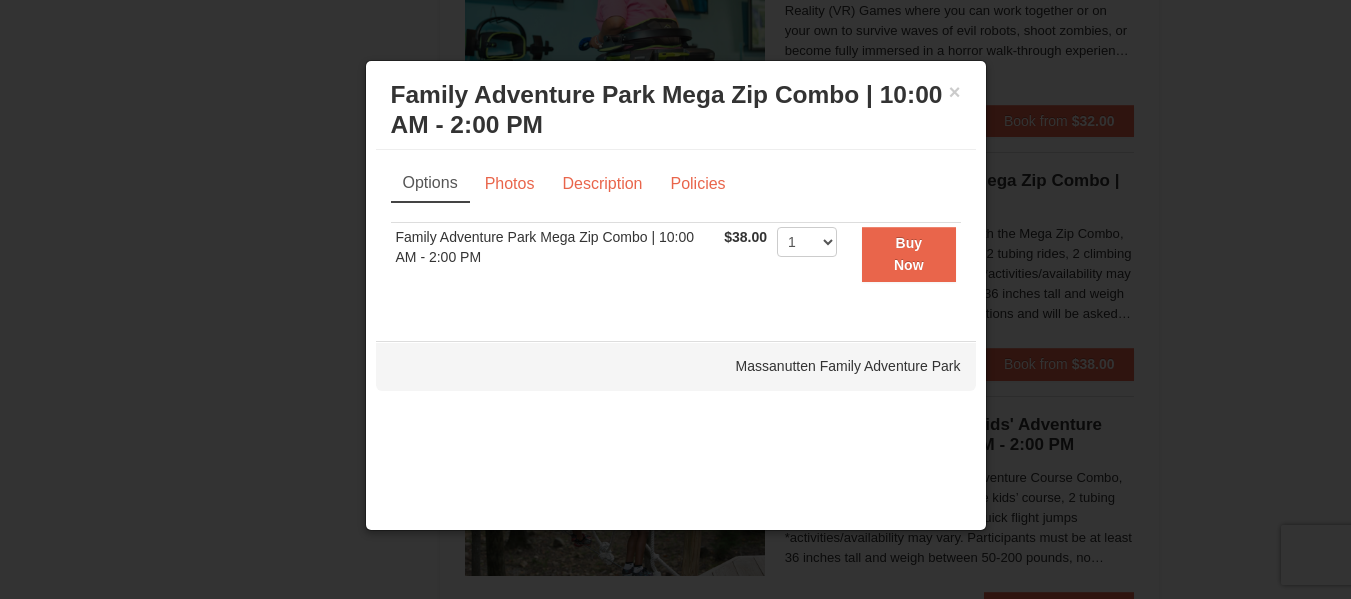click at bounding box center (675, 299) 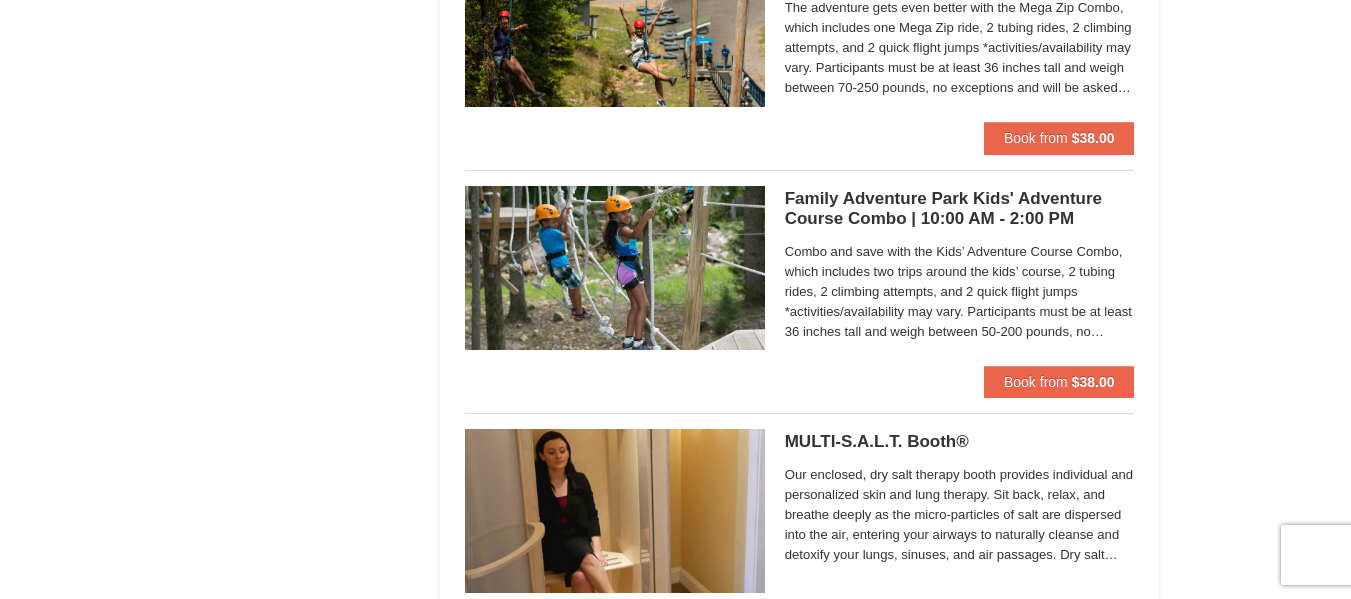 scroll, scrollTop: 3492, scrollLeft: 0, axis: vertical 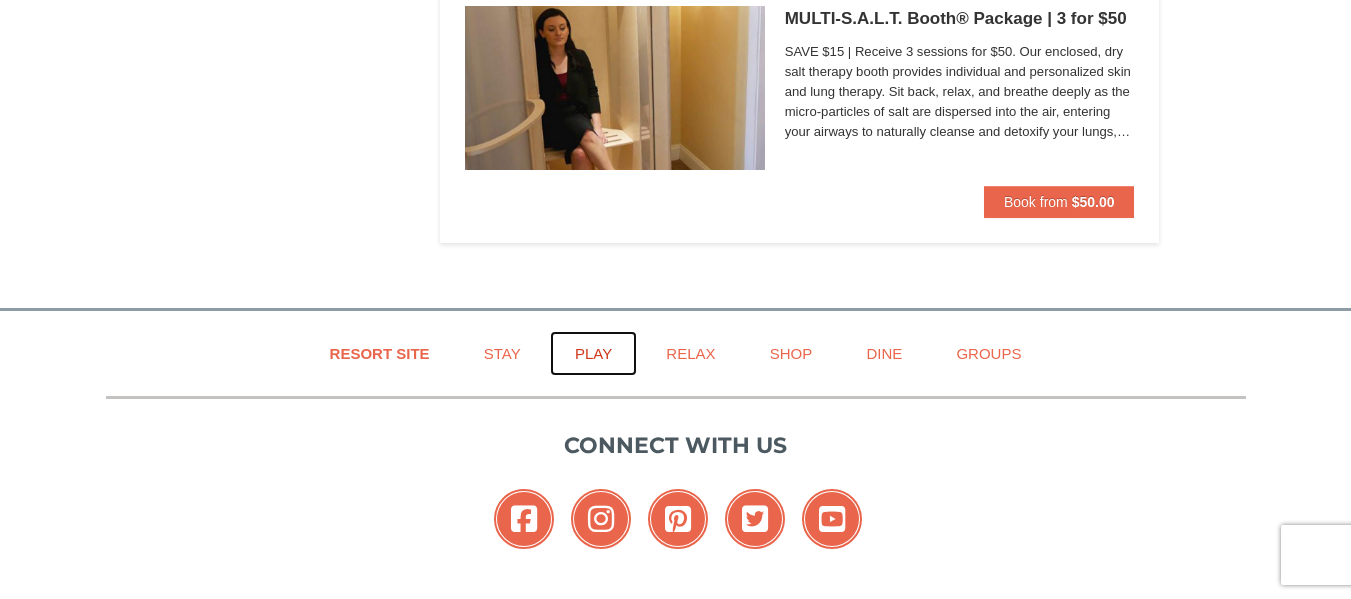 click on "Play" at bounding box center (593, 353) 